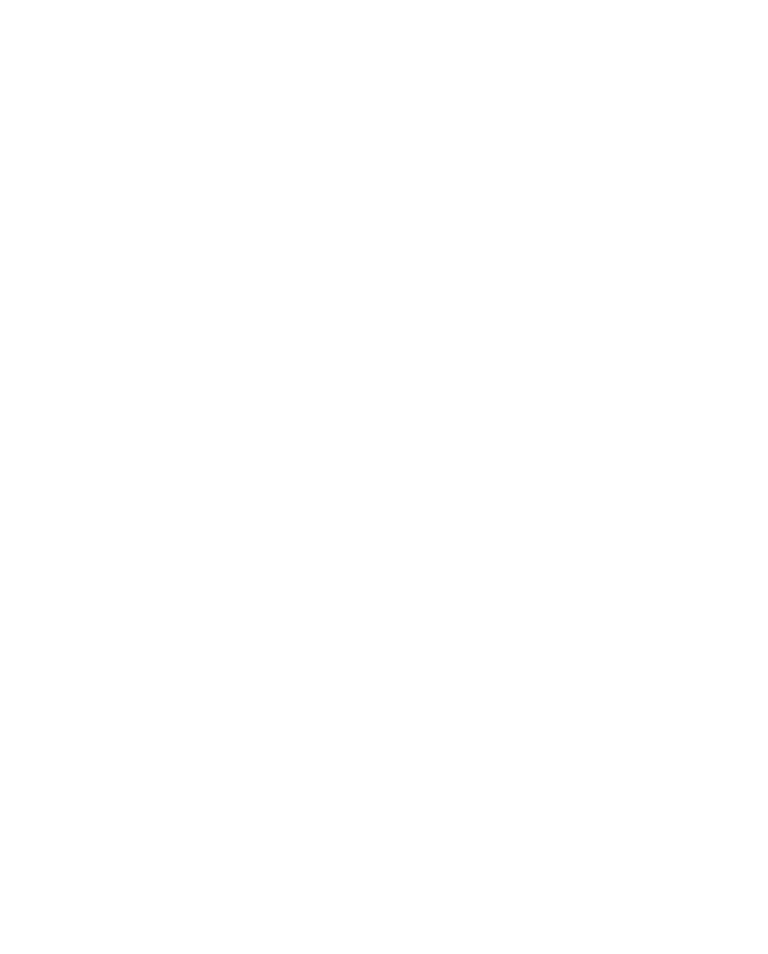 scroll, scrollTop: 0, scrollLeft: 0, axis: both 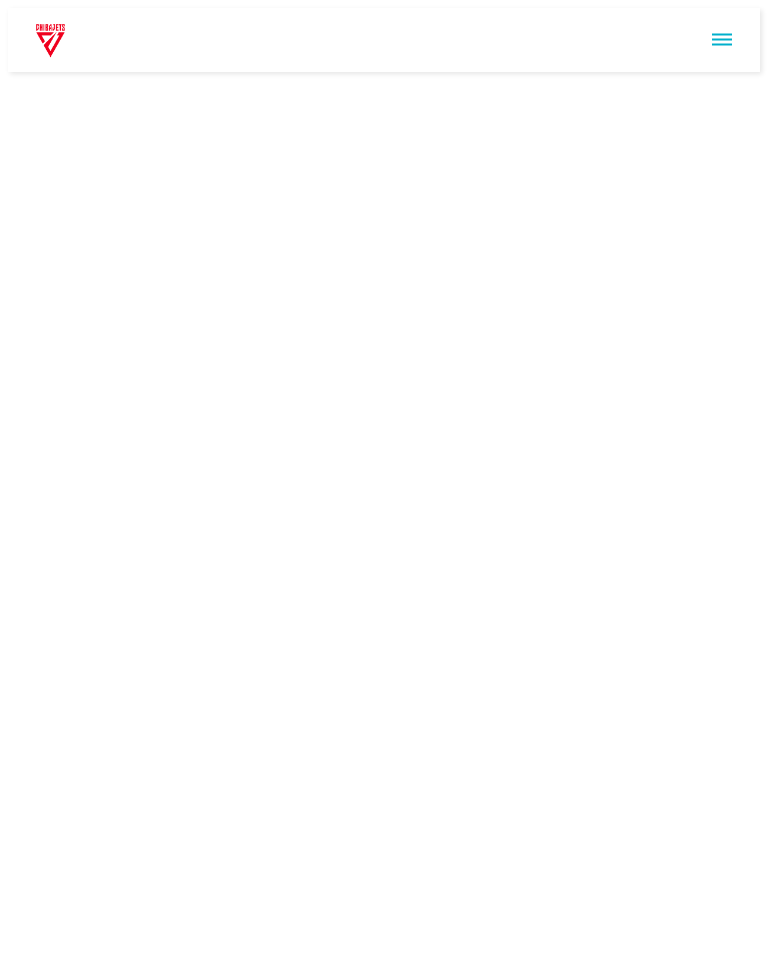 click 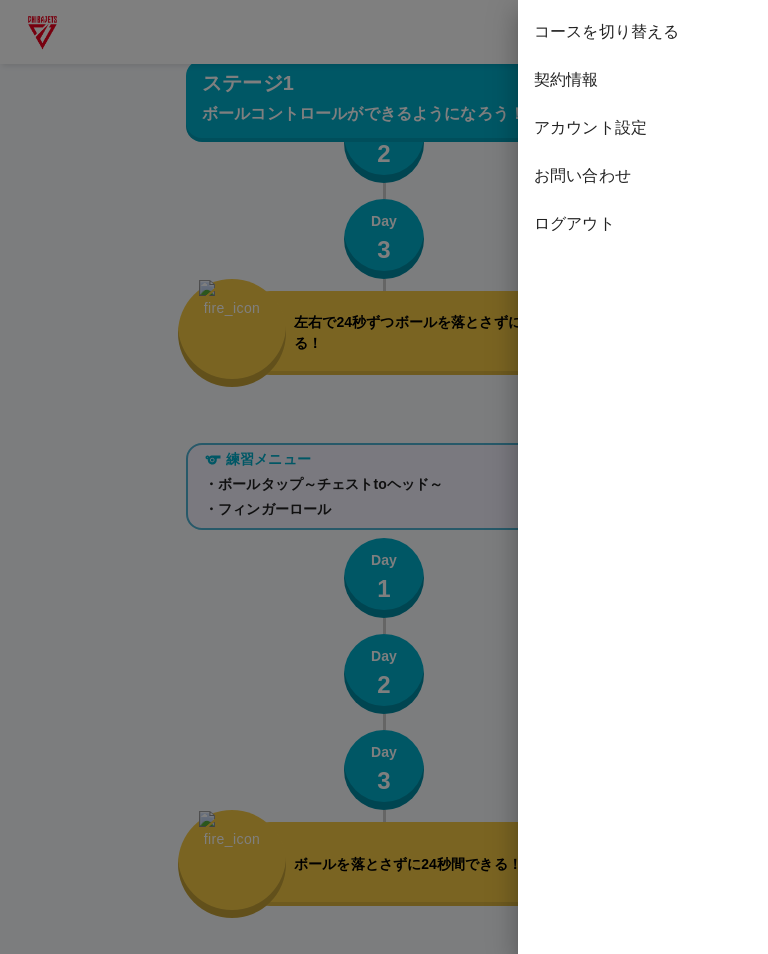 scroll, scrollTop: 994, scrollLeft: 0, axis: vertical 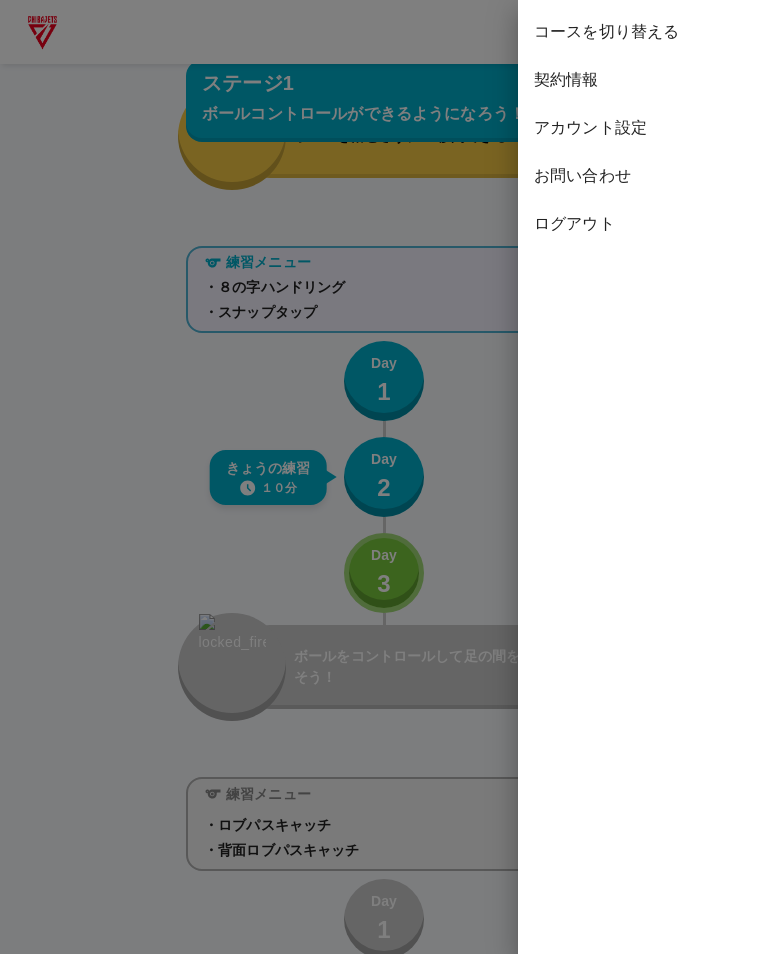 click on "ログアウト" at bounding box center [643, 224] 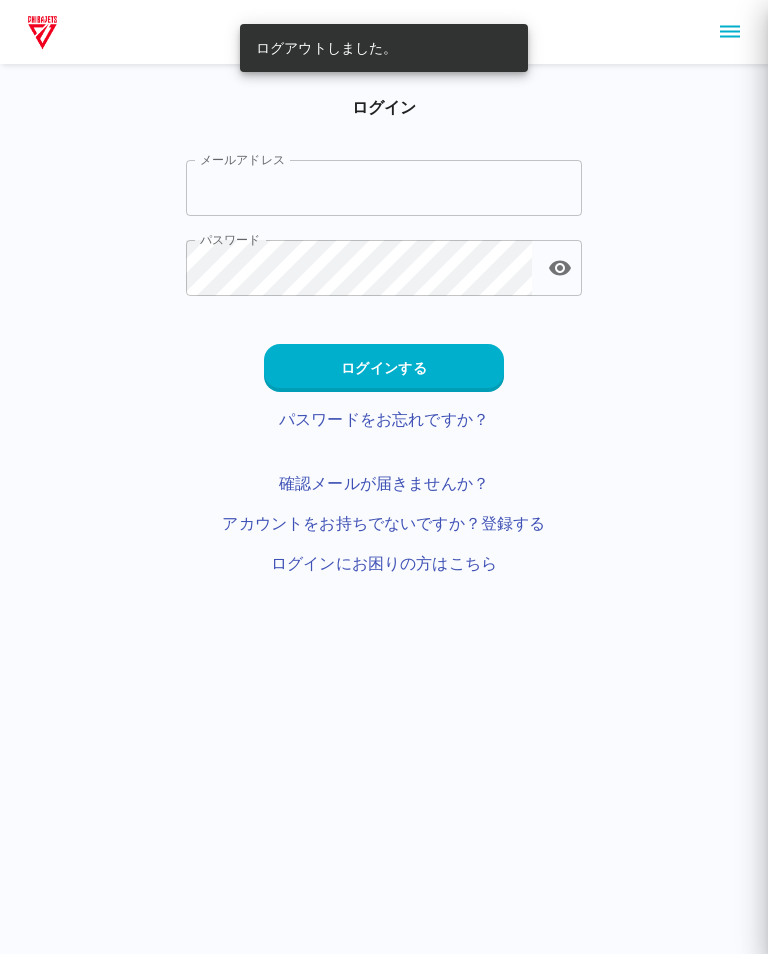 scroll, scrollTop: 0, scrollLeft: 0, axis: both 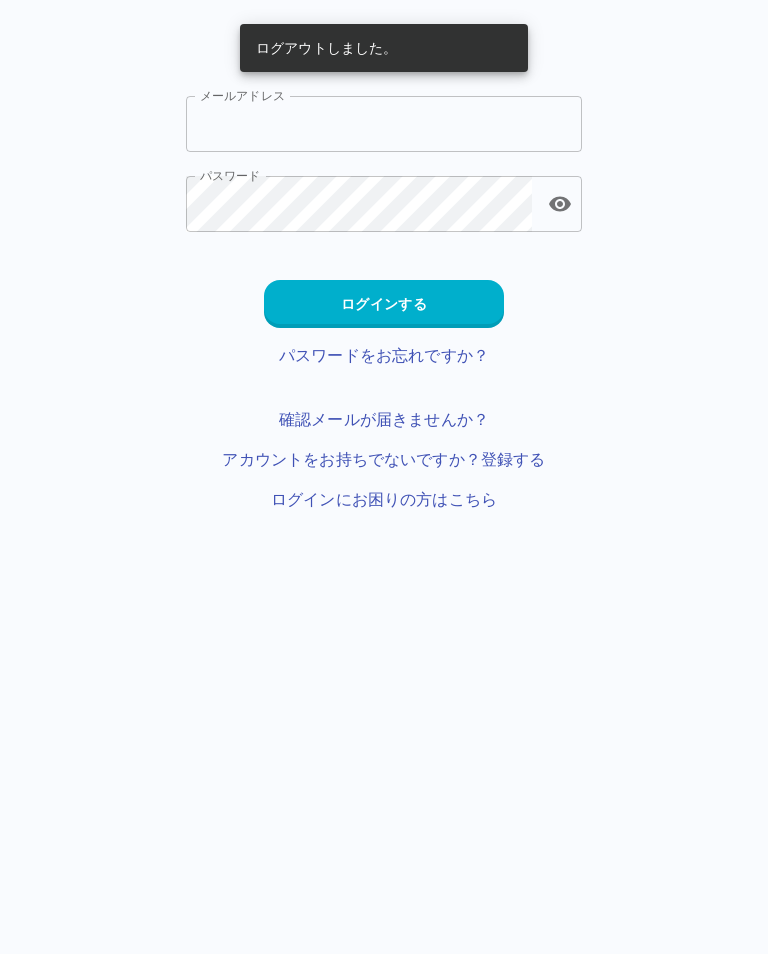 click on "メールアドレス" at bounding box center [384, 124] 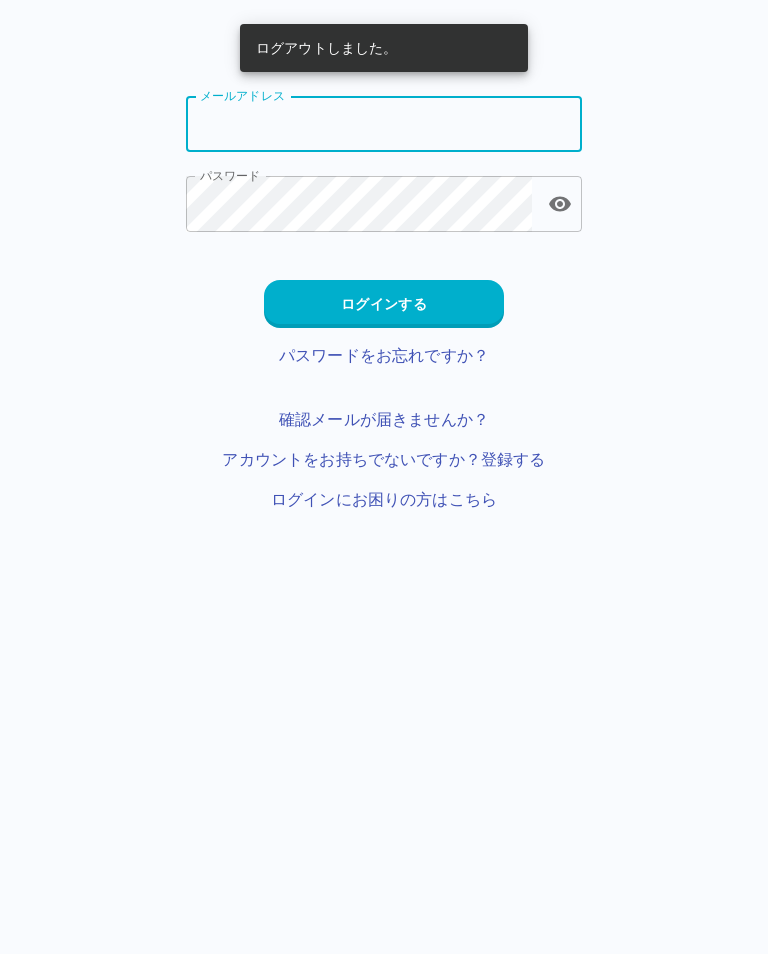 click on "ログアウトしました。 ログイン メールアドレス [EMAIL] パスワード パスワード ログインする パスワードをお忘れですか？ 確認メールが届きませんか？ アカウントをお持ちでないですか？登録する ログインにお困りの方はこちら" at bounding box center [384, 280] 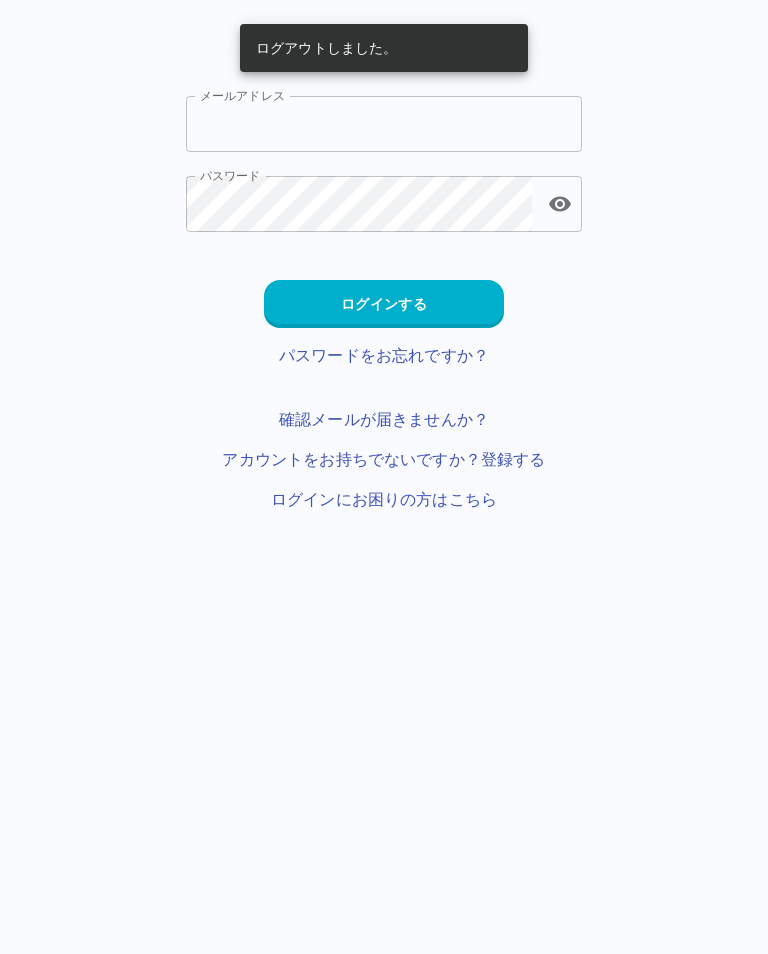 click on "メールアドレス" at bounding box center (384, 124) 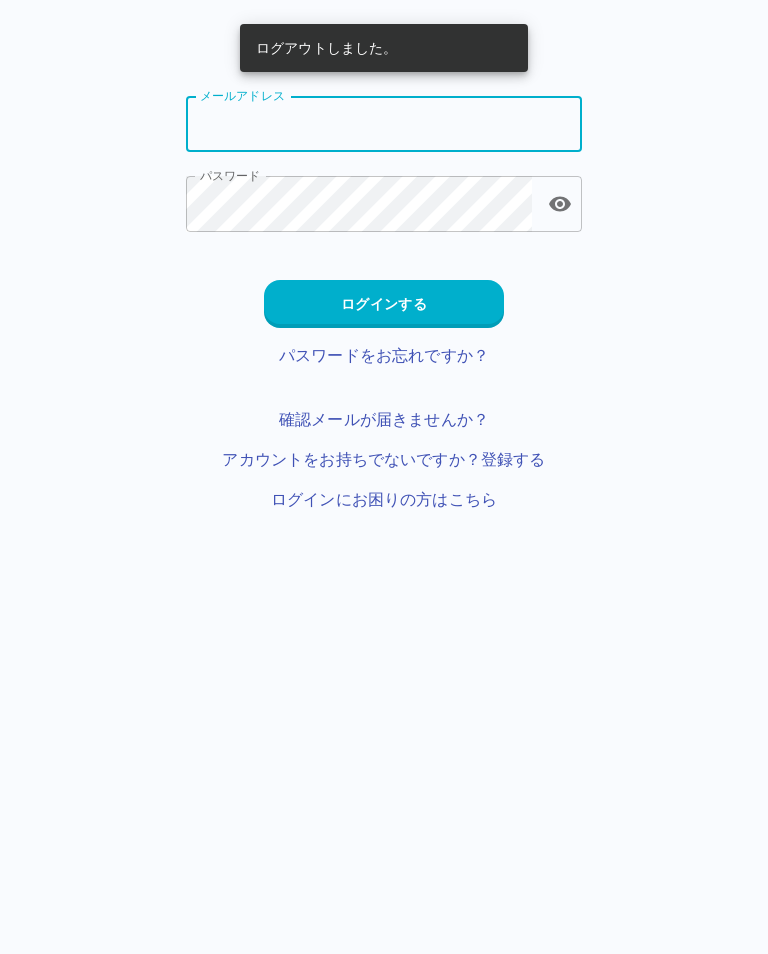 type on "*" 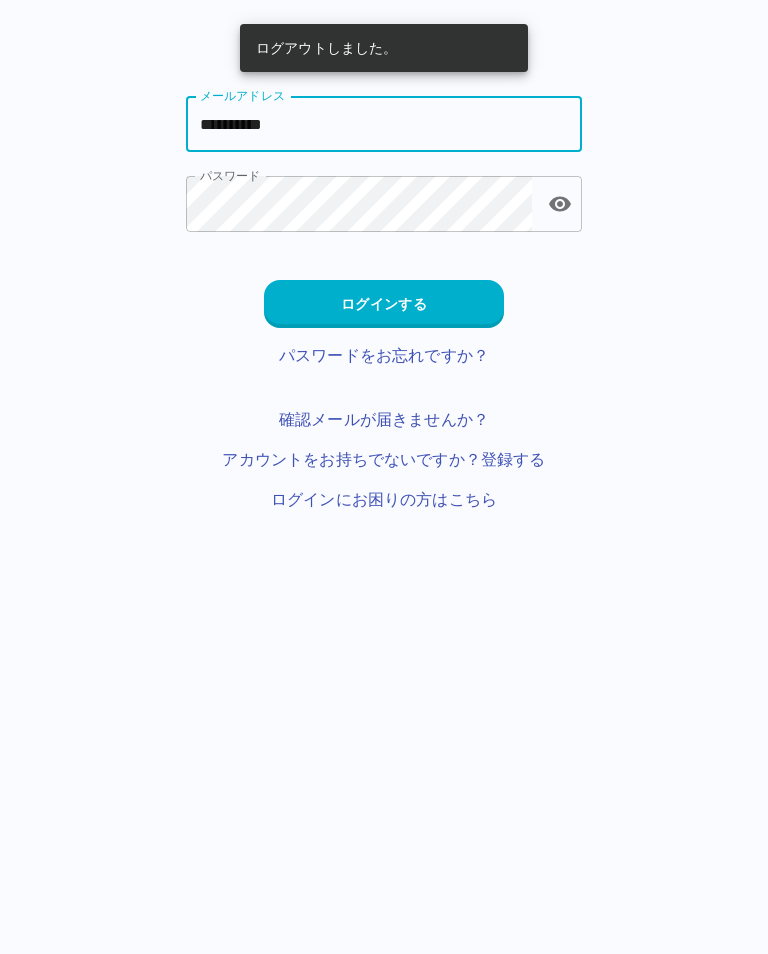 type on "**********" 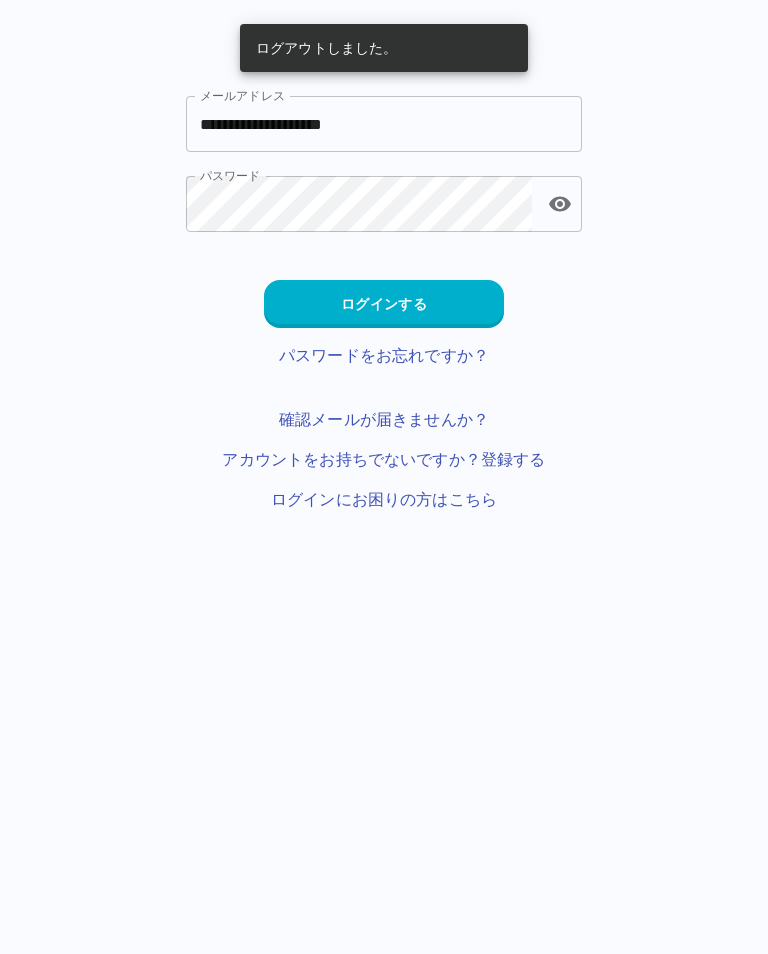 click on "ログインする" at bounding box center [384, 304] 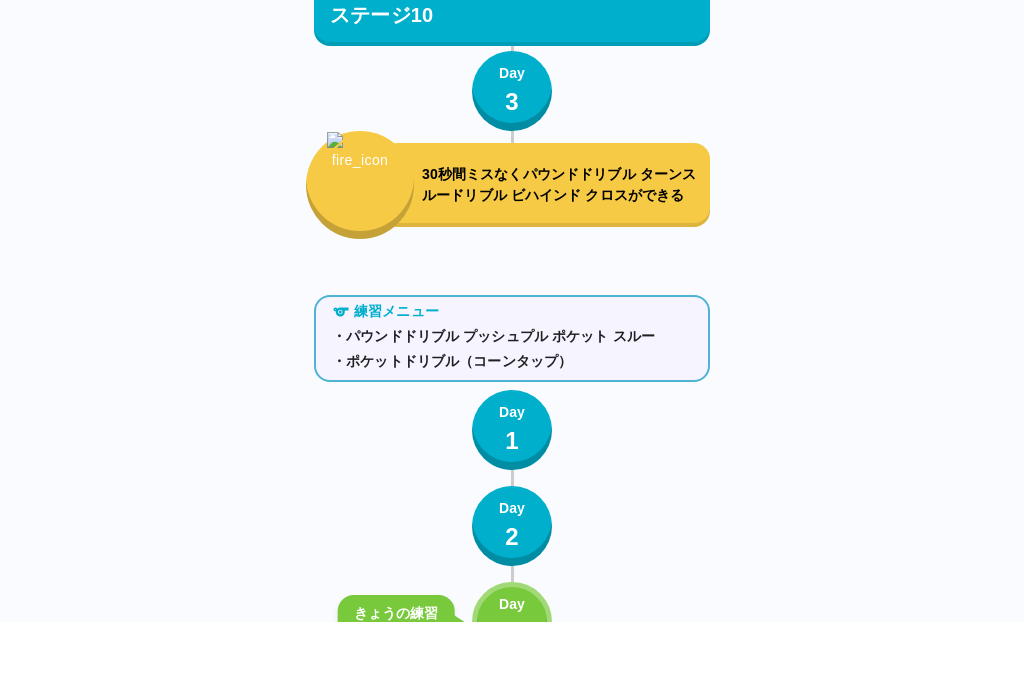 scroll, scrollTop: 13898, scrollLeft: 0, axis: vertical 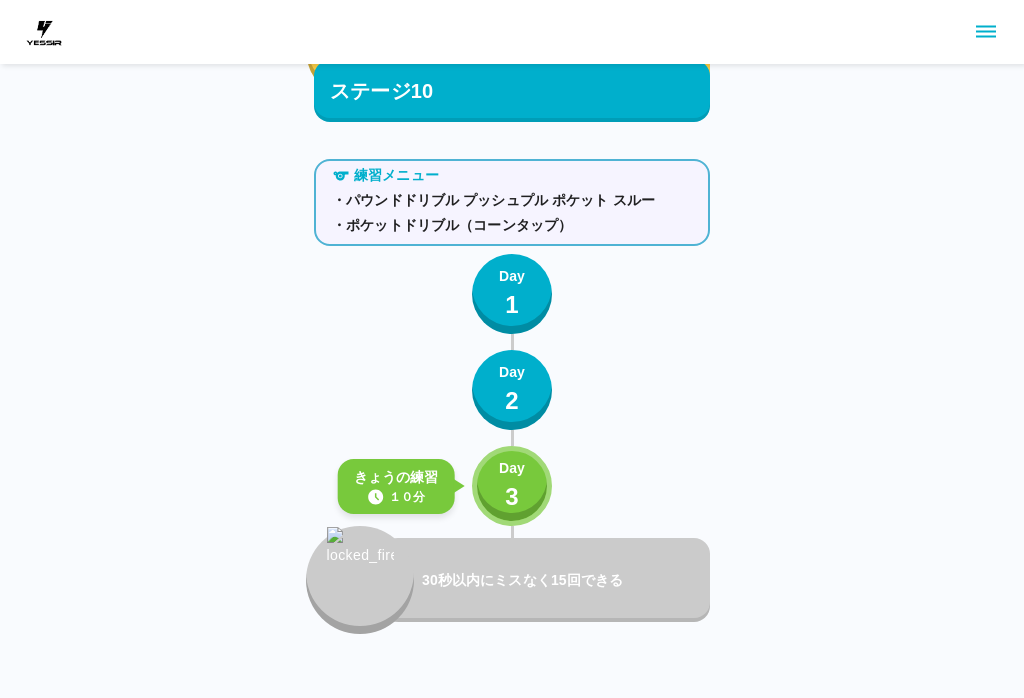 click on "Day 3" at bounding box center [512, 486] 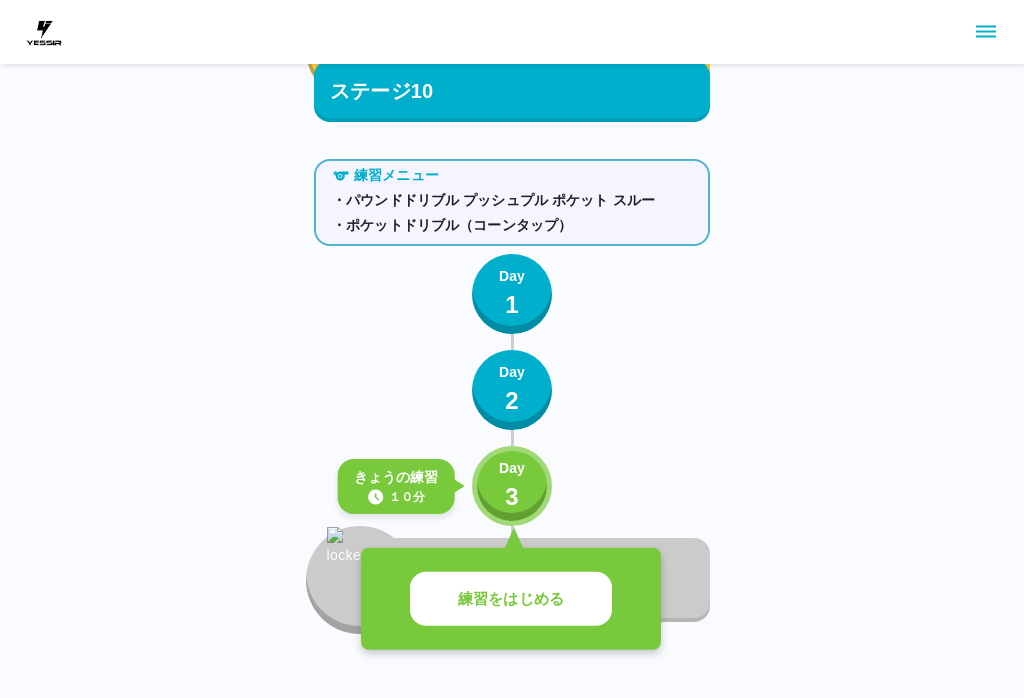 click on "練習をはじめる" at bounding box center (511, 599) 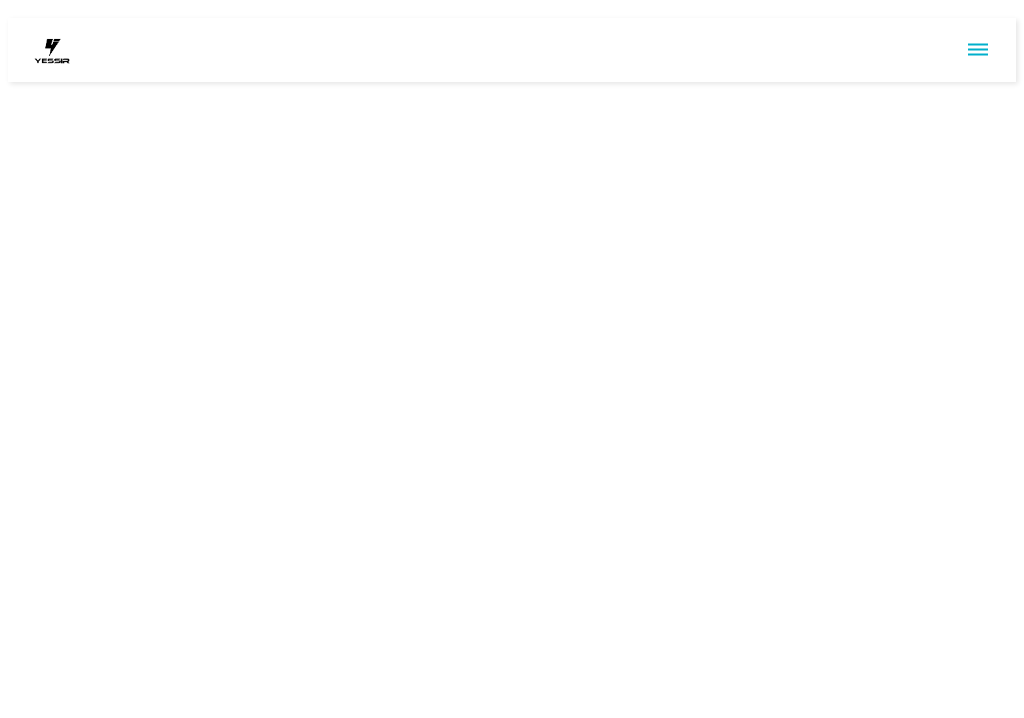 scroll, scrollTop: 0, scrollLeft: 0, axis: both 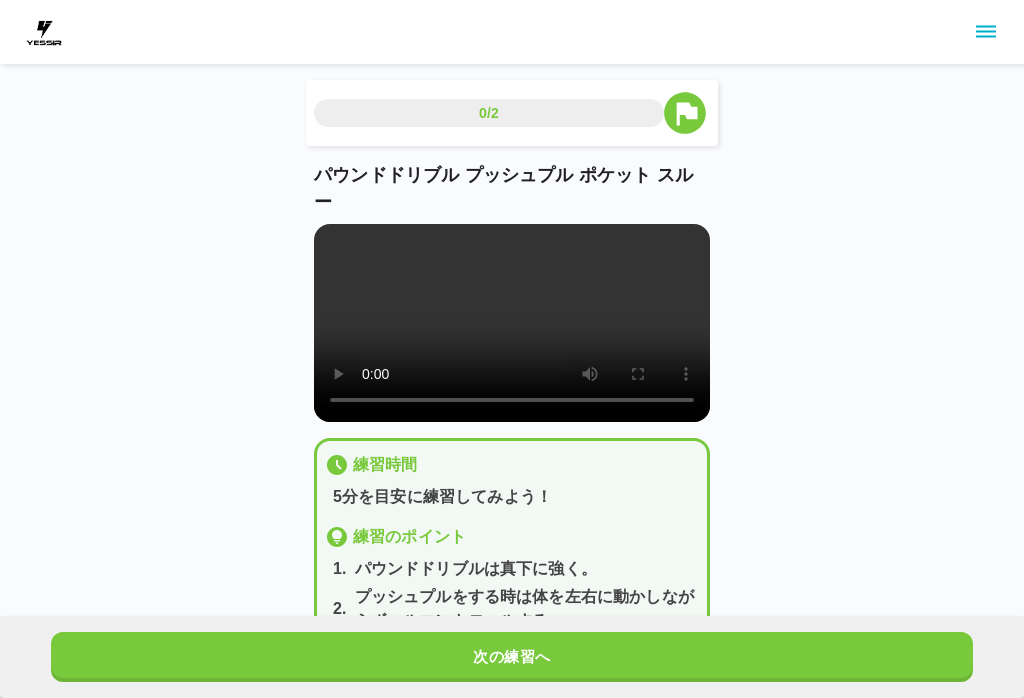 click at bounding box center [512, 323] 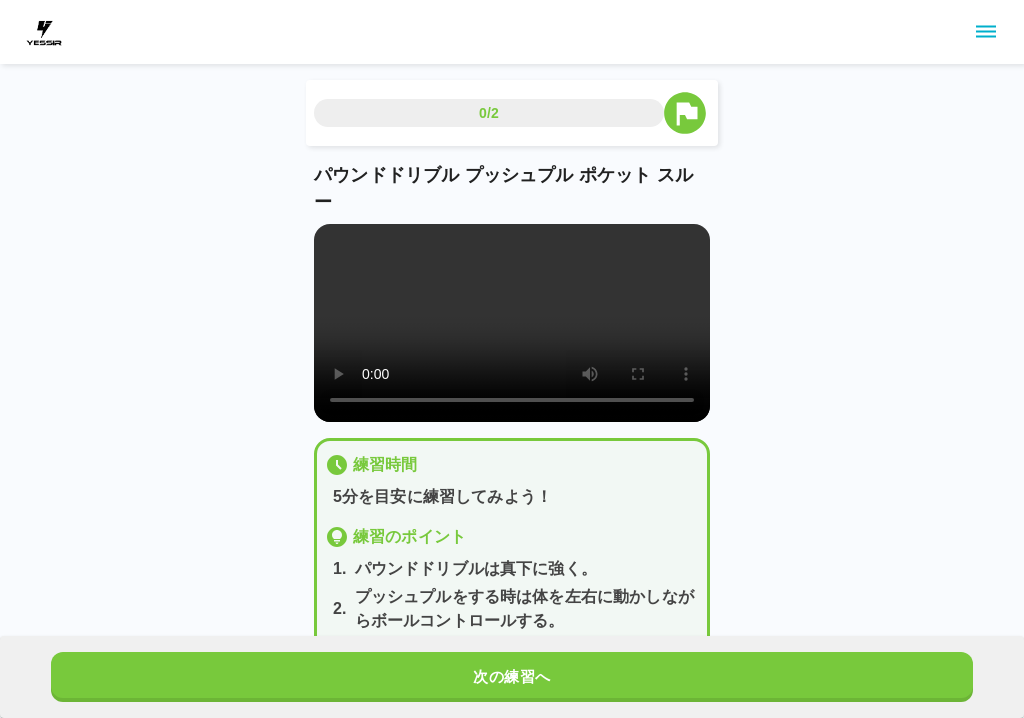 click at bounding box center (512, 323) 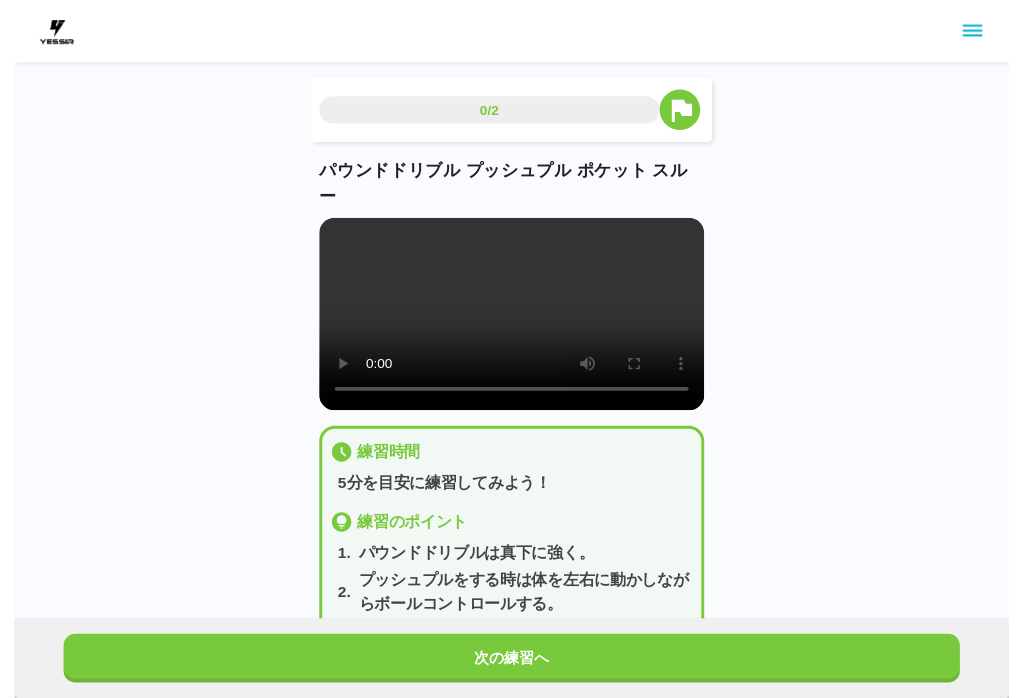 scroll, scrollTop: 20, scrollLeft: 0, axis: vertical 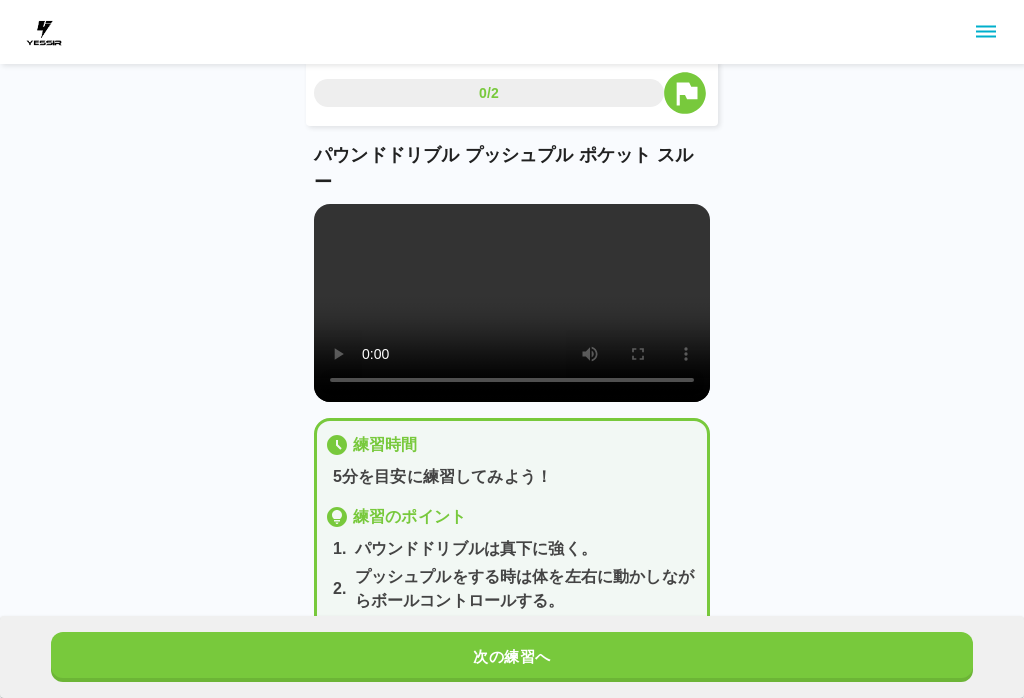 click on "次の練習へ" at bounding box center (512, 657) 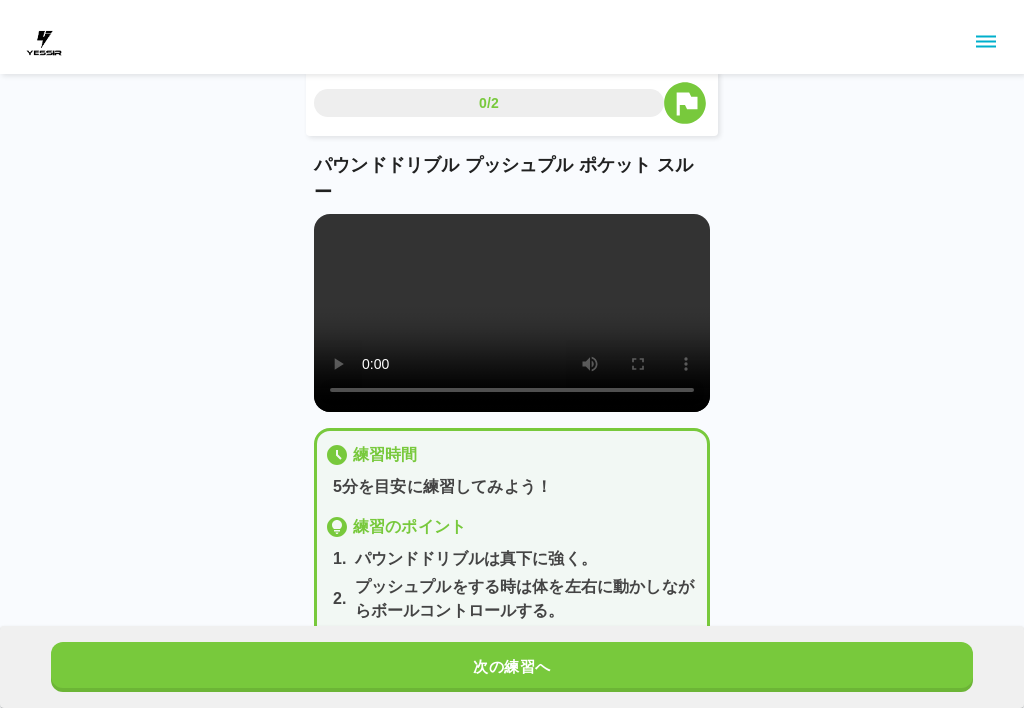 scroll, scrollTop: 0, scrollLeft: 0, axis: both 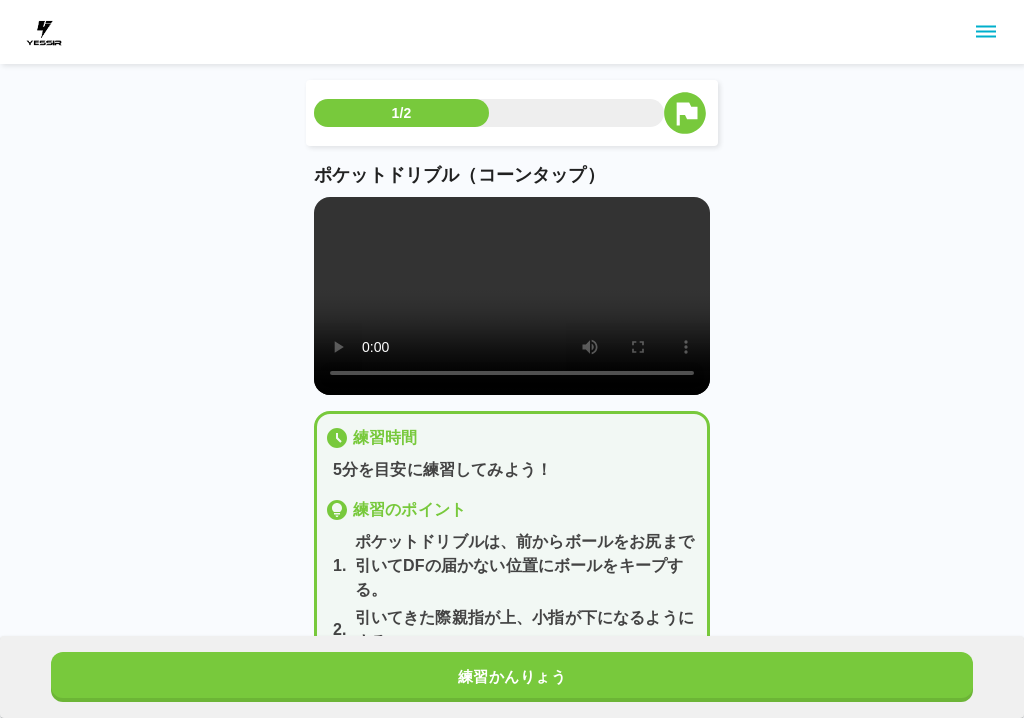 click on "ポケットドリブル（コーンタップ）" at bounding box center [512, 278] 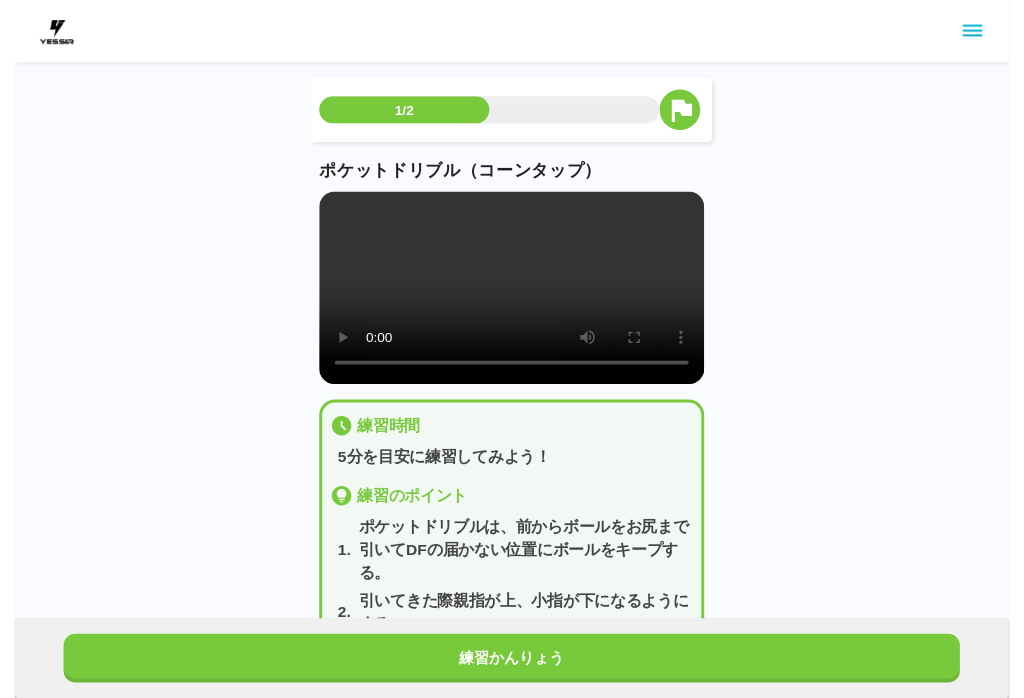 scroll, scrollTop: 20, scrollLeft: 0, axis: vertical 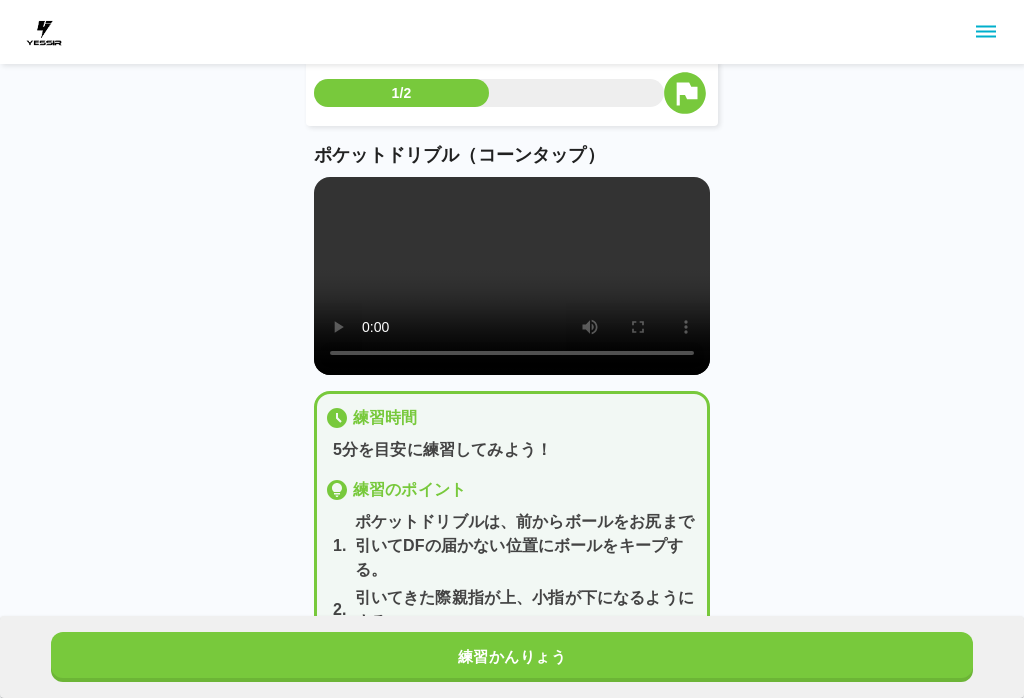 click on "練習かんりょう" at bounding box center [512, 657] 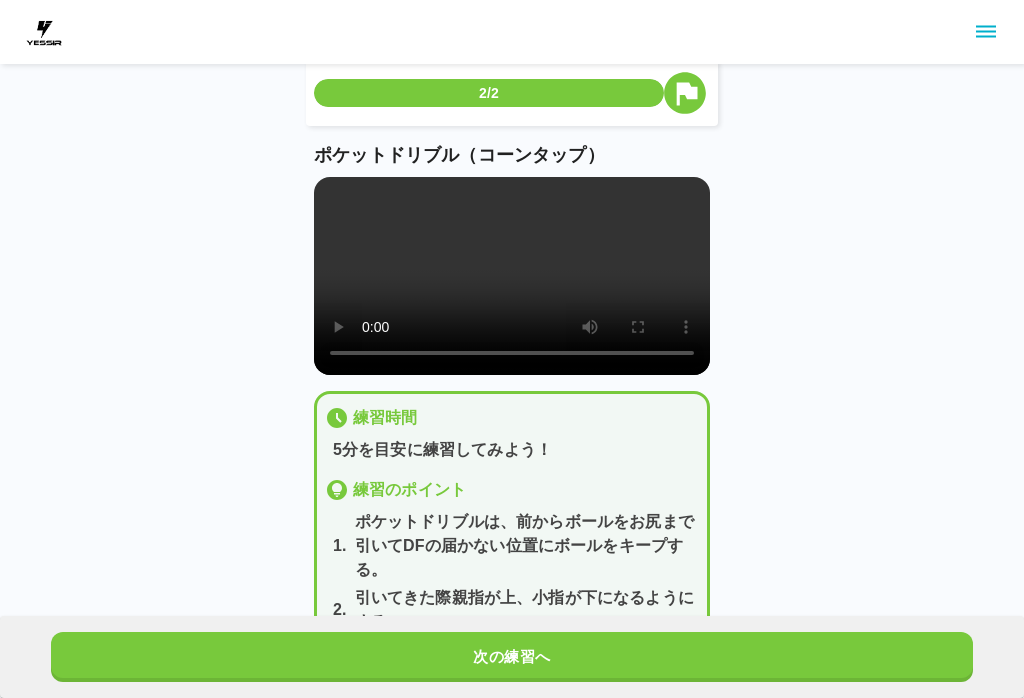 scroll, scrollTop: 0, scrollLeft: 0, axis: both 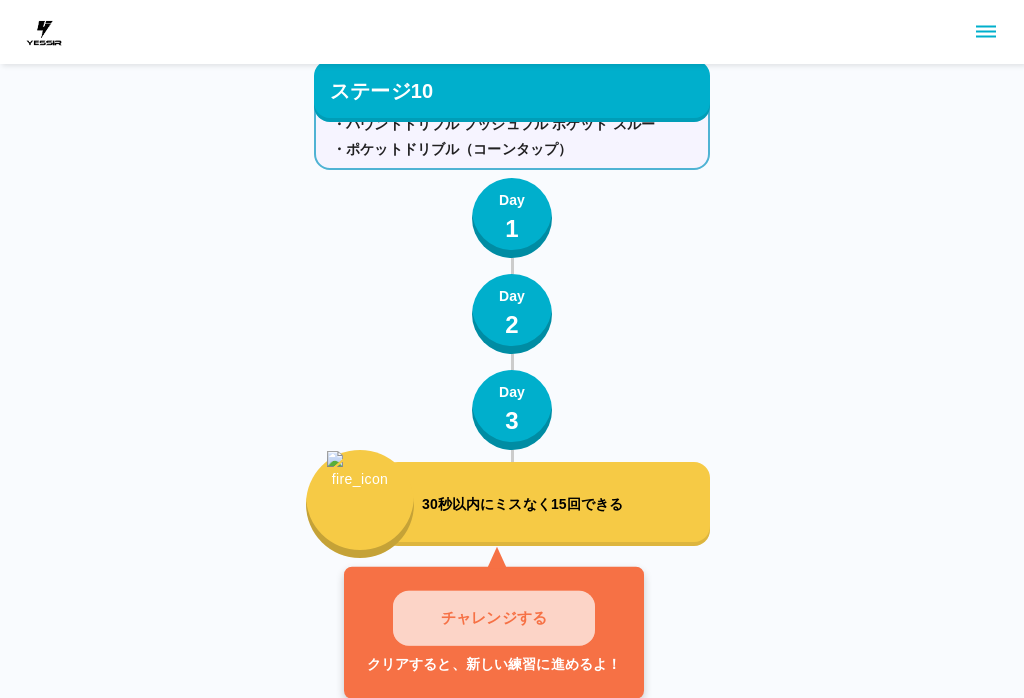 click on "チャレンジする" at bounding box center [494, 618] 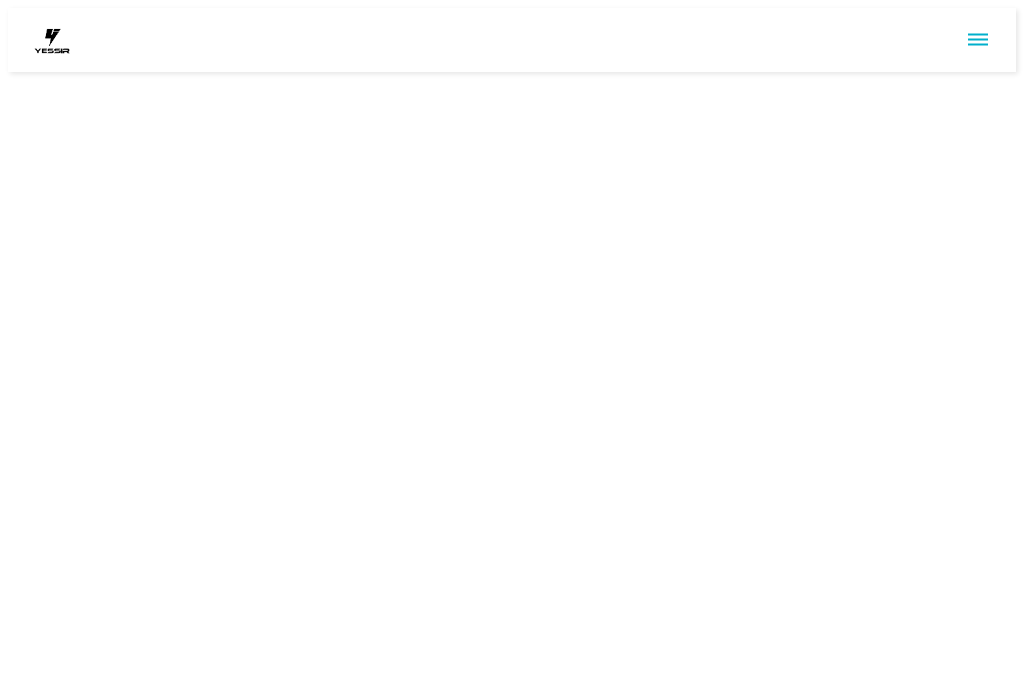 scroll, scrollTop: 0, scrollLeft: 0, axis: both 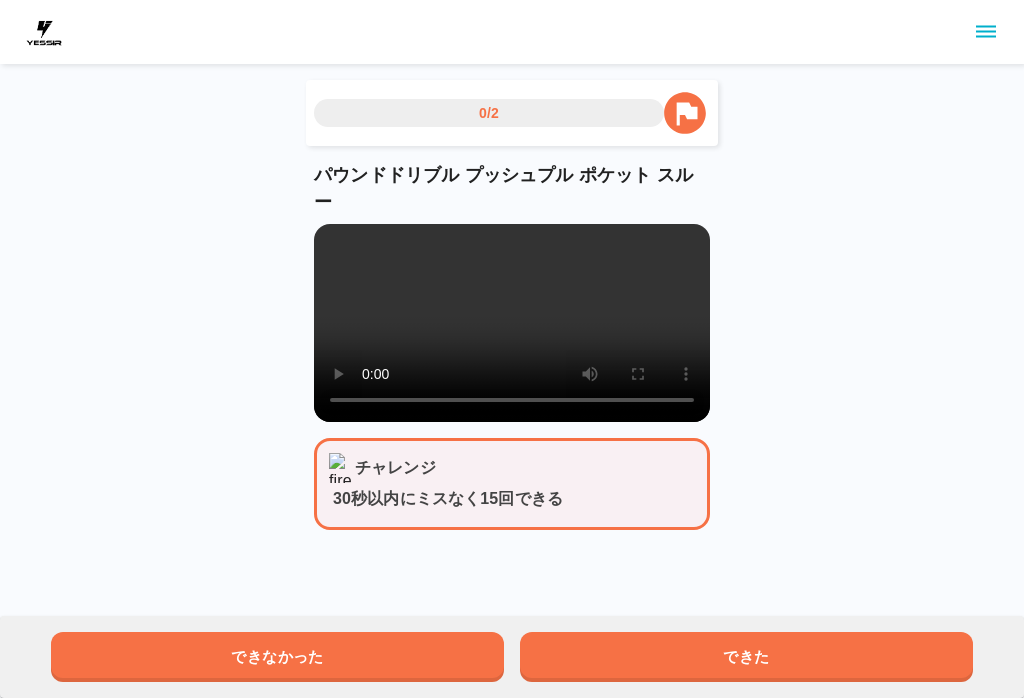 click on "できた" at bounding box center (746, 657) 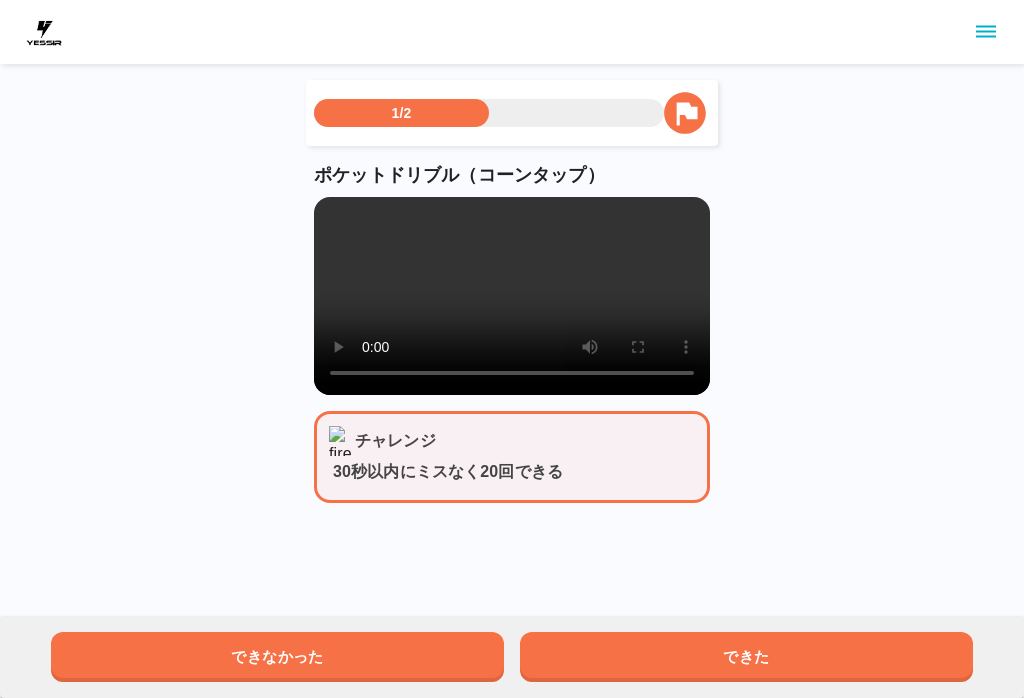 click on "できた" at bounding box center (746, 657) 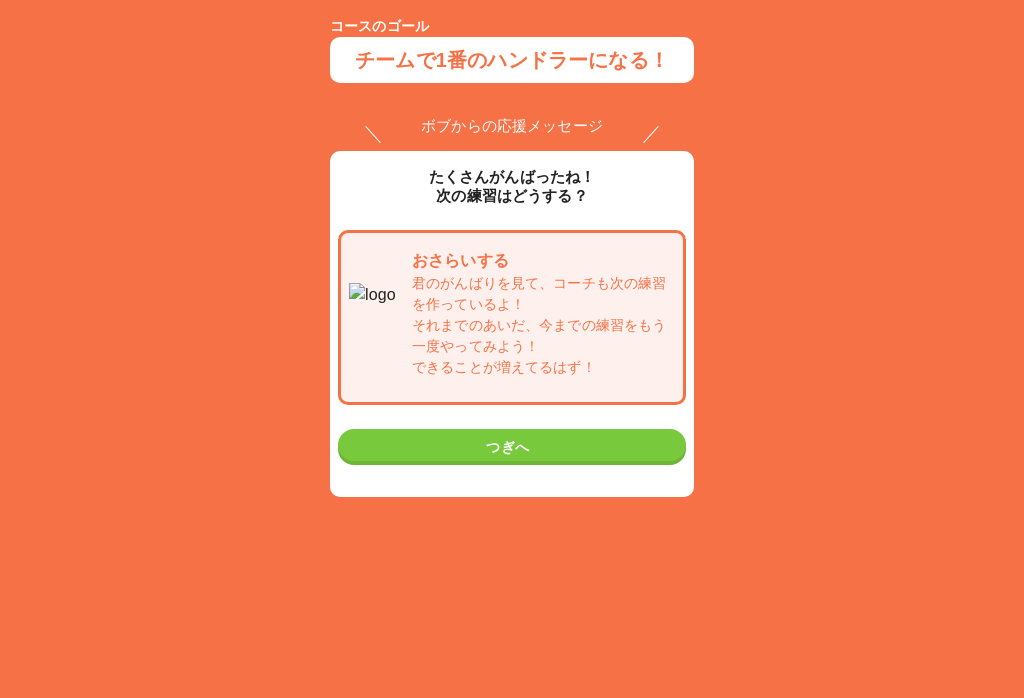 click on "コース のゴール チームで1番のハンドラーになる！ ボブからの応援メッセージ たくさんがんばったね！ 次の練習はどうする？ おさらいする 君のがんばりを見て、コーチも次の練習を作っているよ！
それまでのあいだ、今までの練習をもう一度やってみよう！
できることが増えてるはず！ つぎへ" at bounding box center [512, 296] 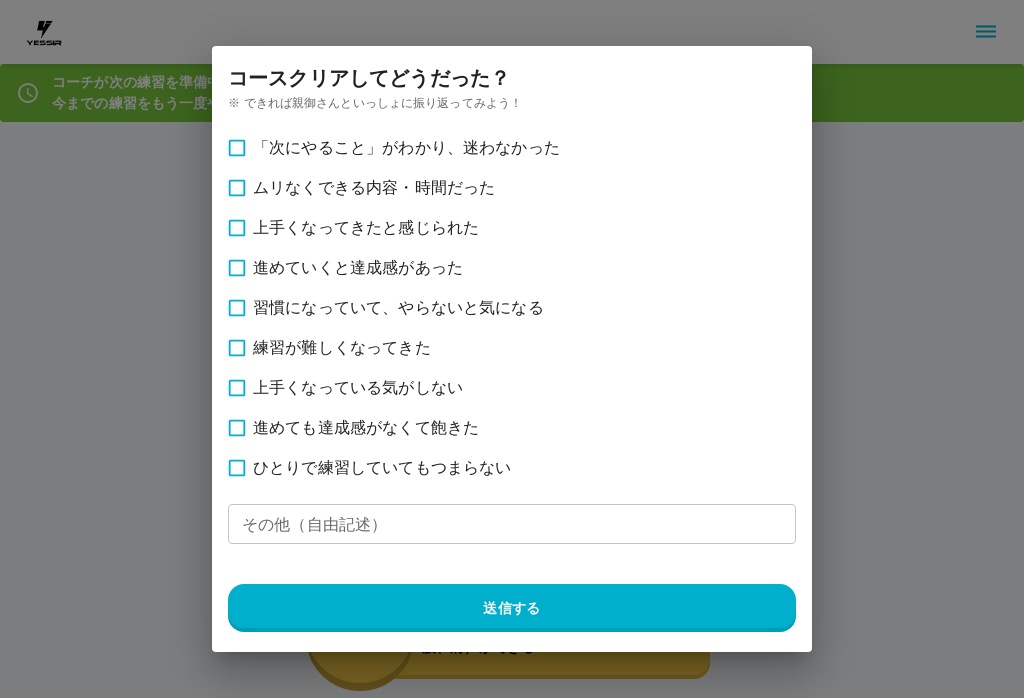 scroll, scrollTop: 13988, scrollLeft: 0, axis: vertical 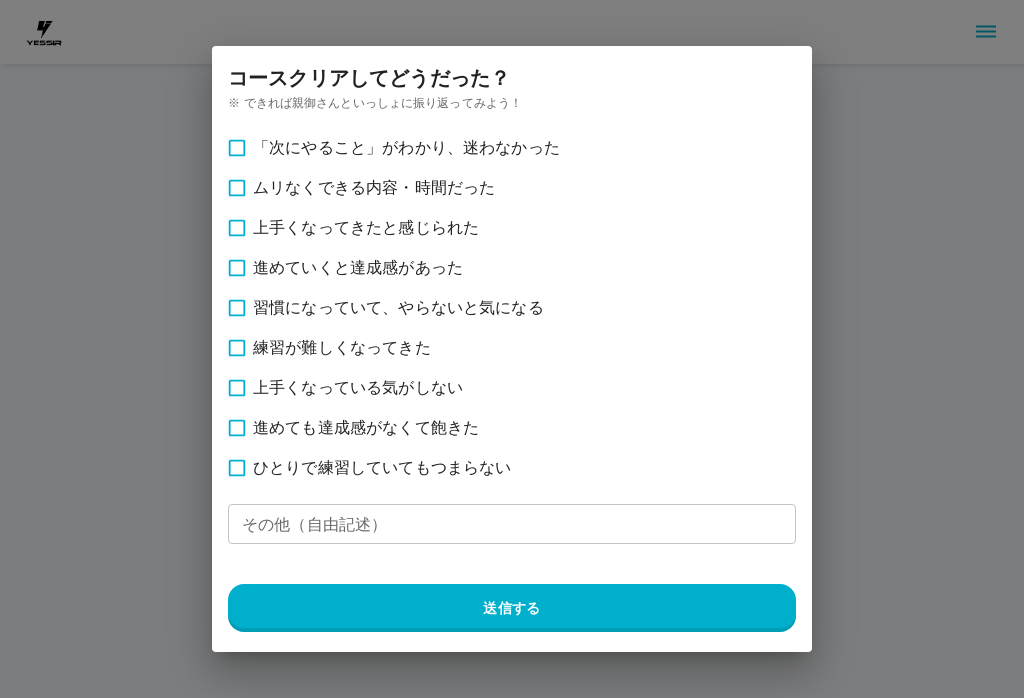 click on "「次にやること」がわかり、迷わなかった" at bounding box center [514, 148] 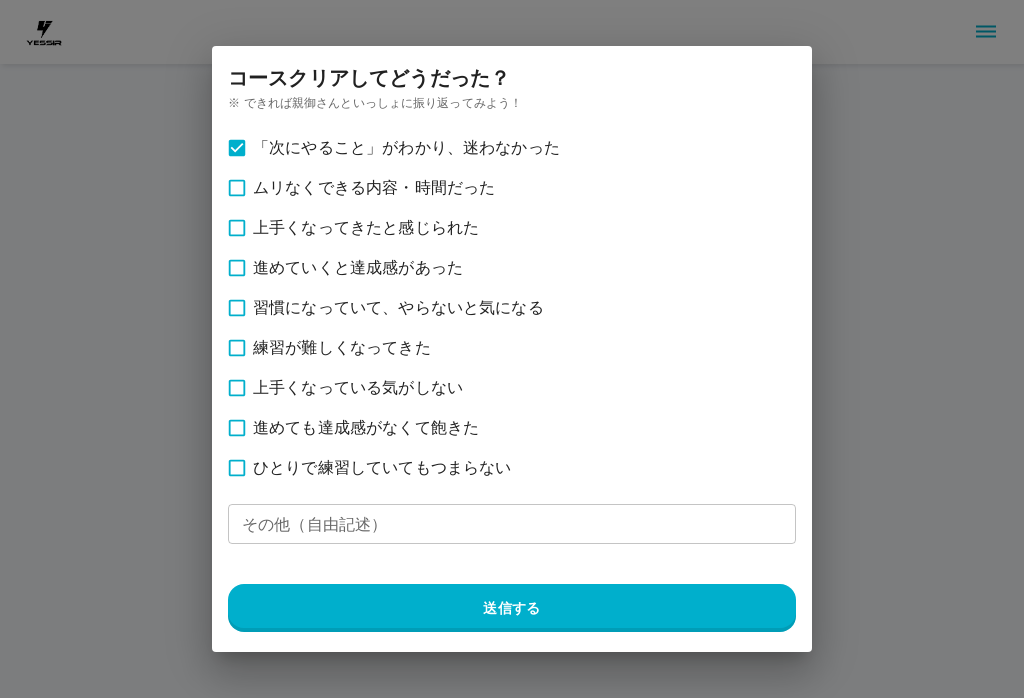 click on "ムリなくできる内容・時間だった" at bounding box center [514, 188] 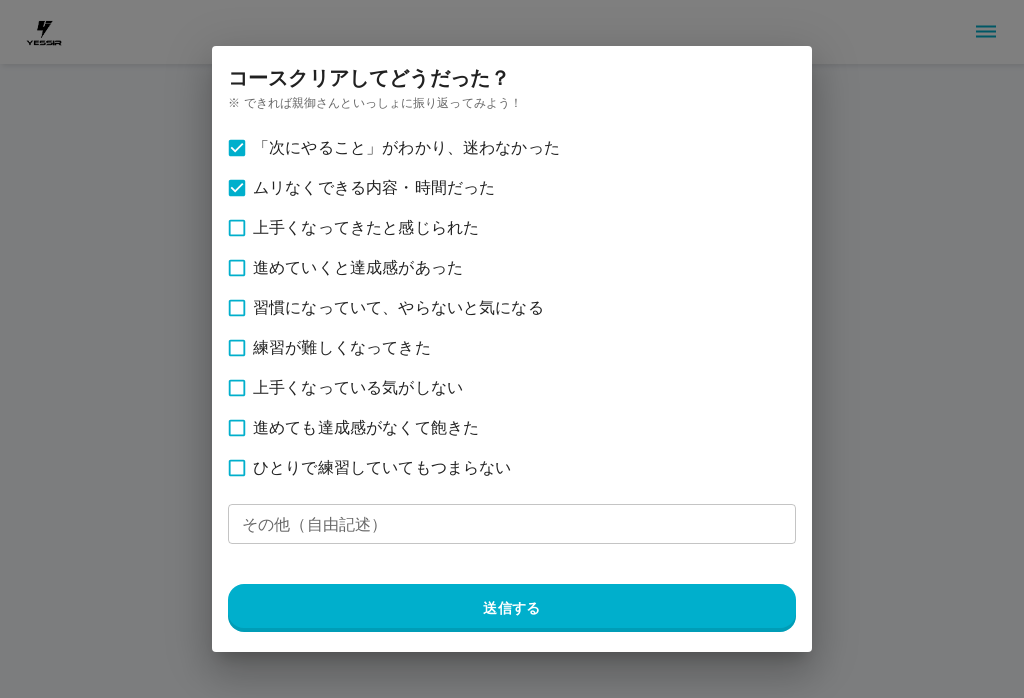 click on "上手くなってきたと感じられた" at bounding box center [514, 228] 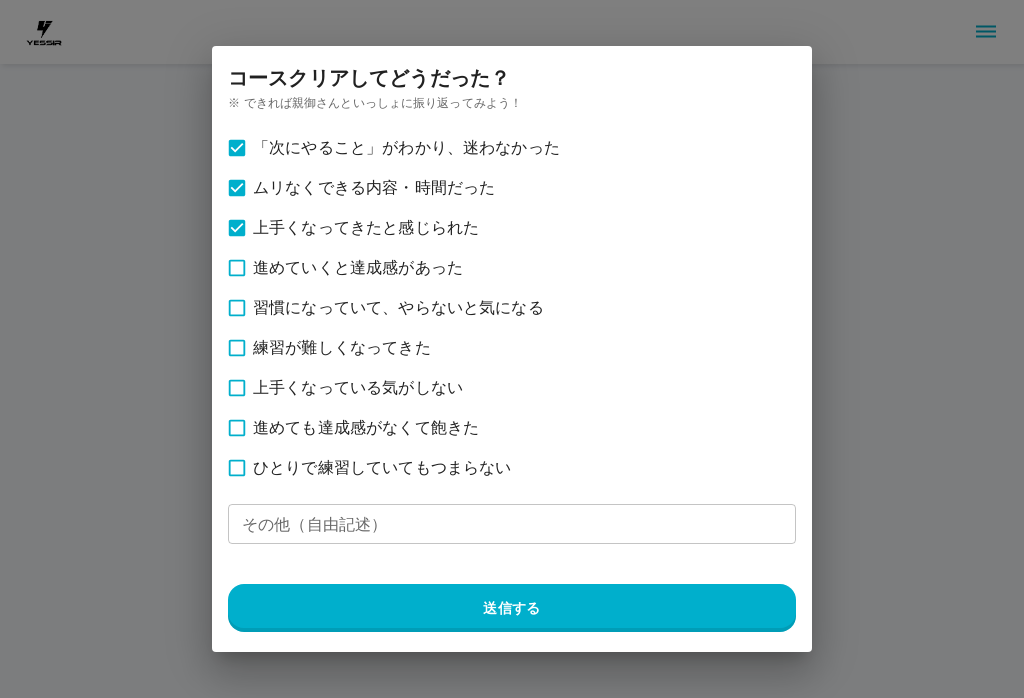 click on "進めていくと達成感があった" at bounding box center [514, 268] 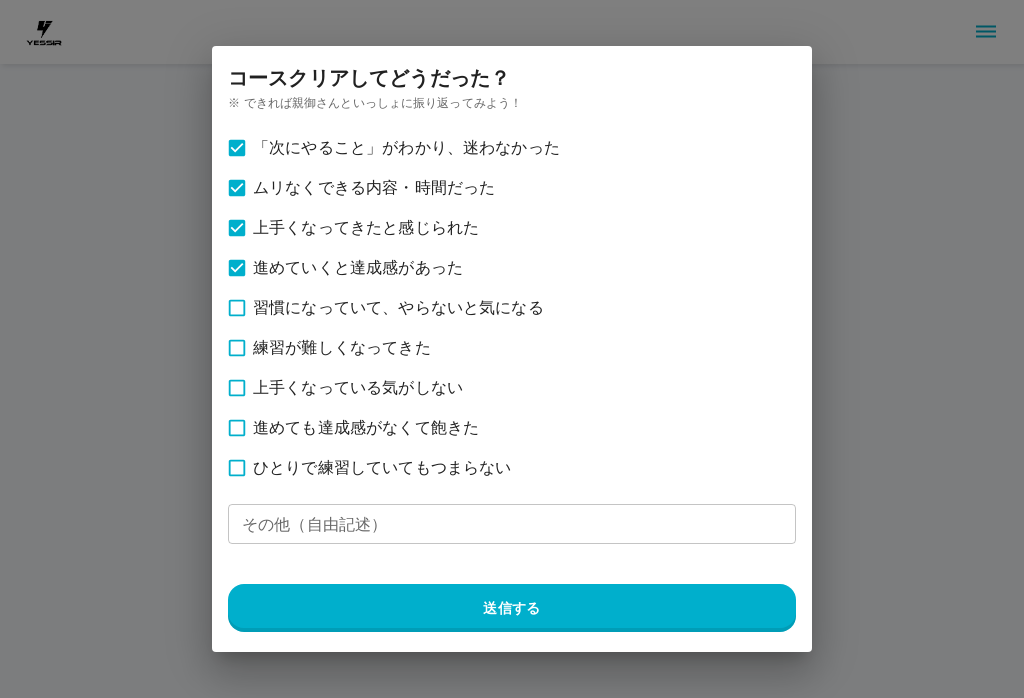 click on "上手くなっている気がしない" at bounding box center (514, 388) 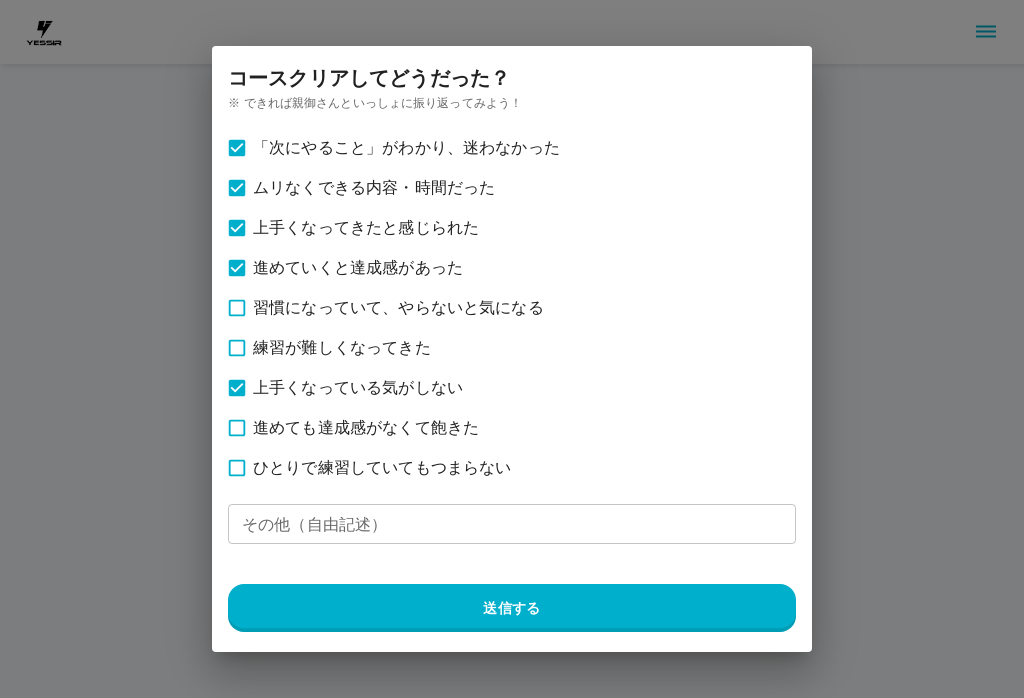 click on "上手くなっている気がしない" at bounding box center [514, 388] 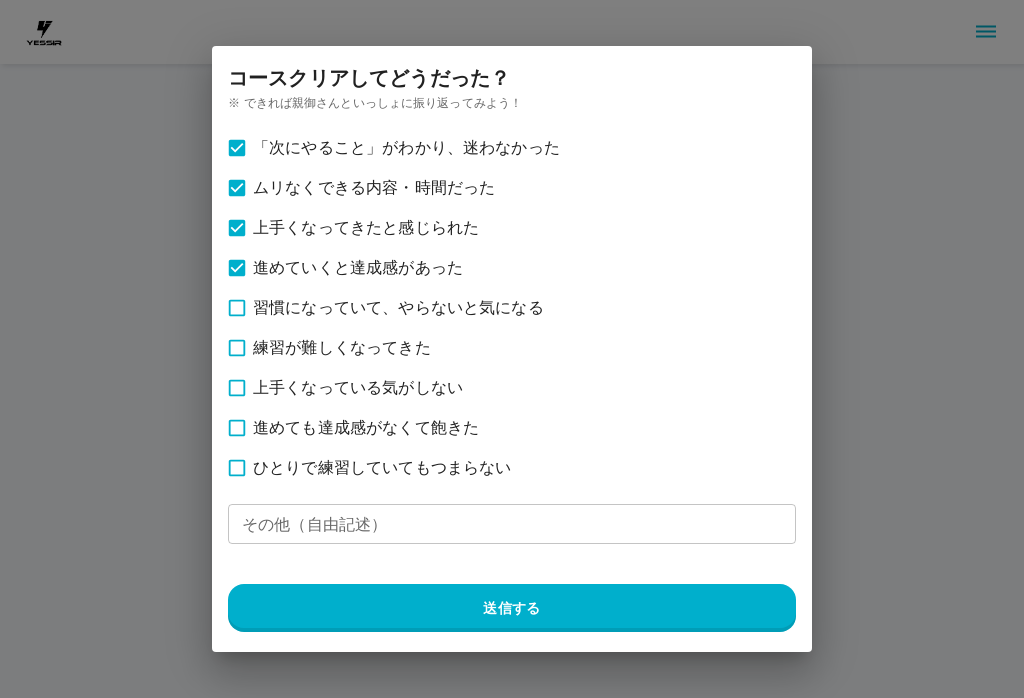 click on "練習が難しくなってきた" at bounding box center (514, 348) 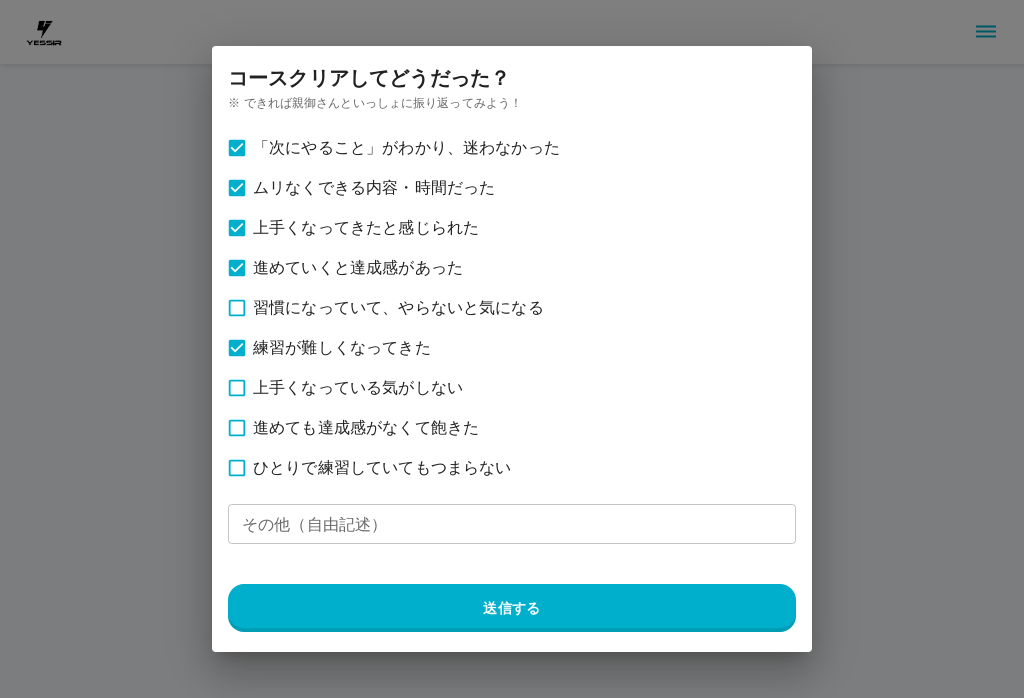 click on "送信する" at bounding box center [512, 608] 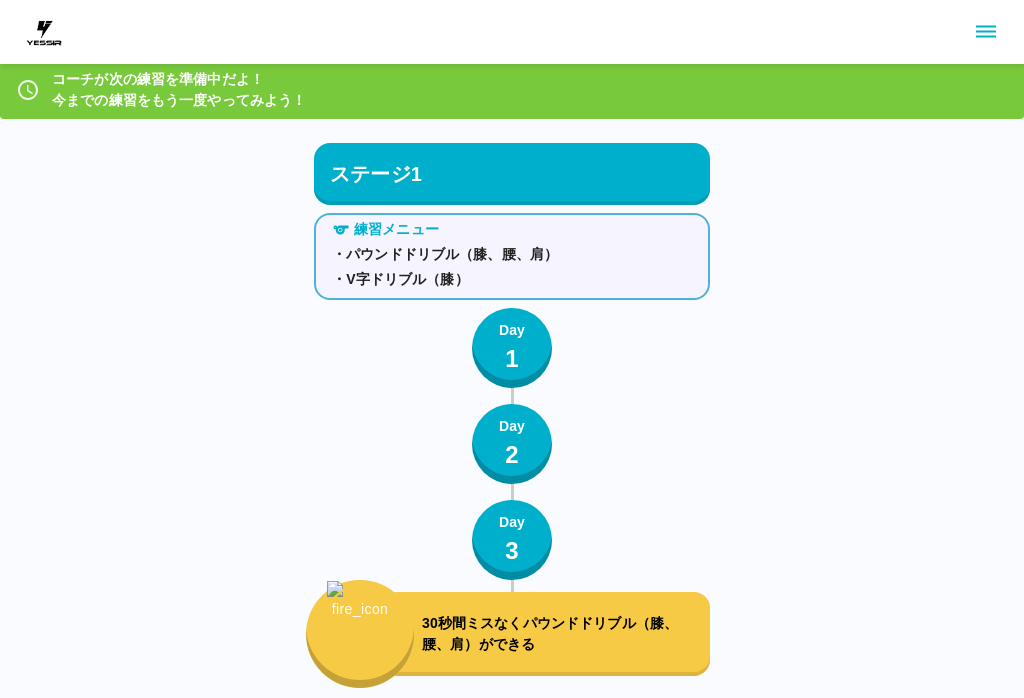 scroll, scrollTop: 0, scrollLeft: 0, axis: both 